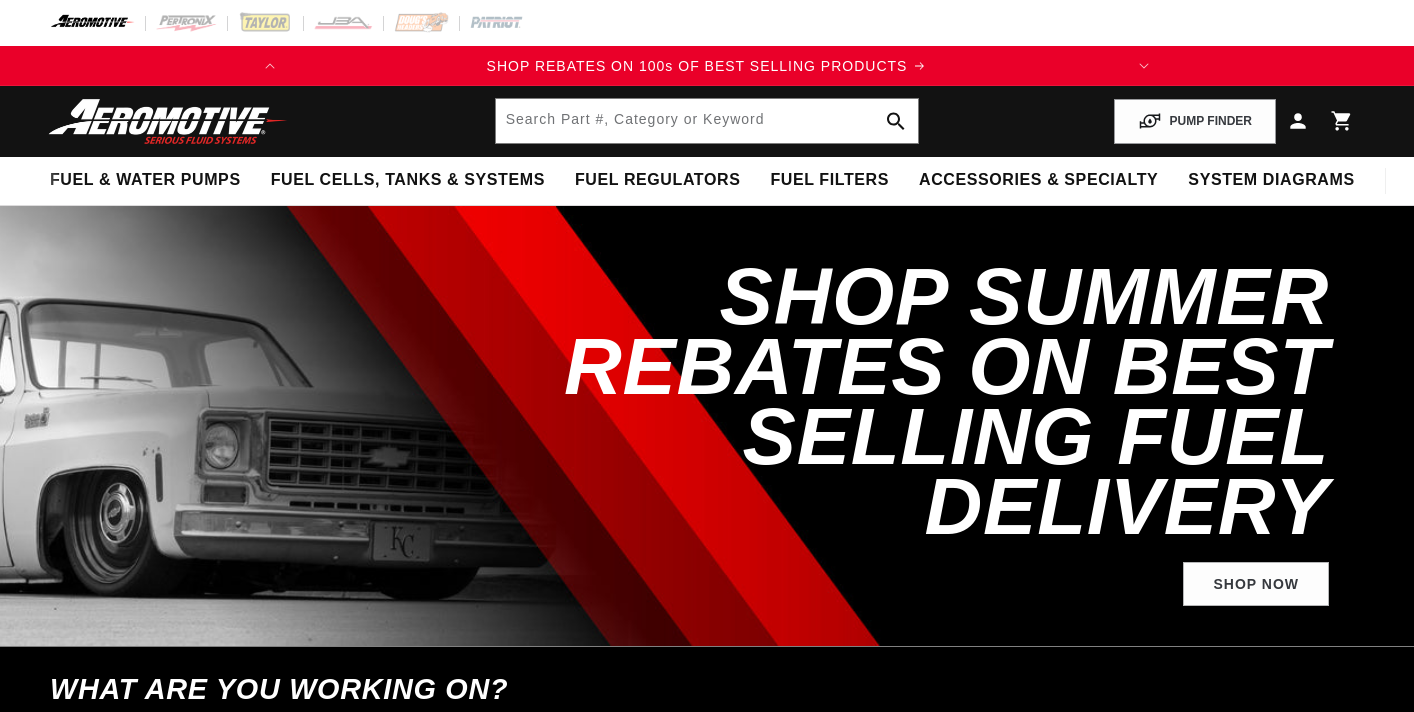 select on "2018" 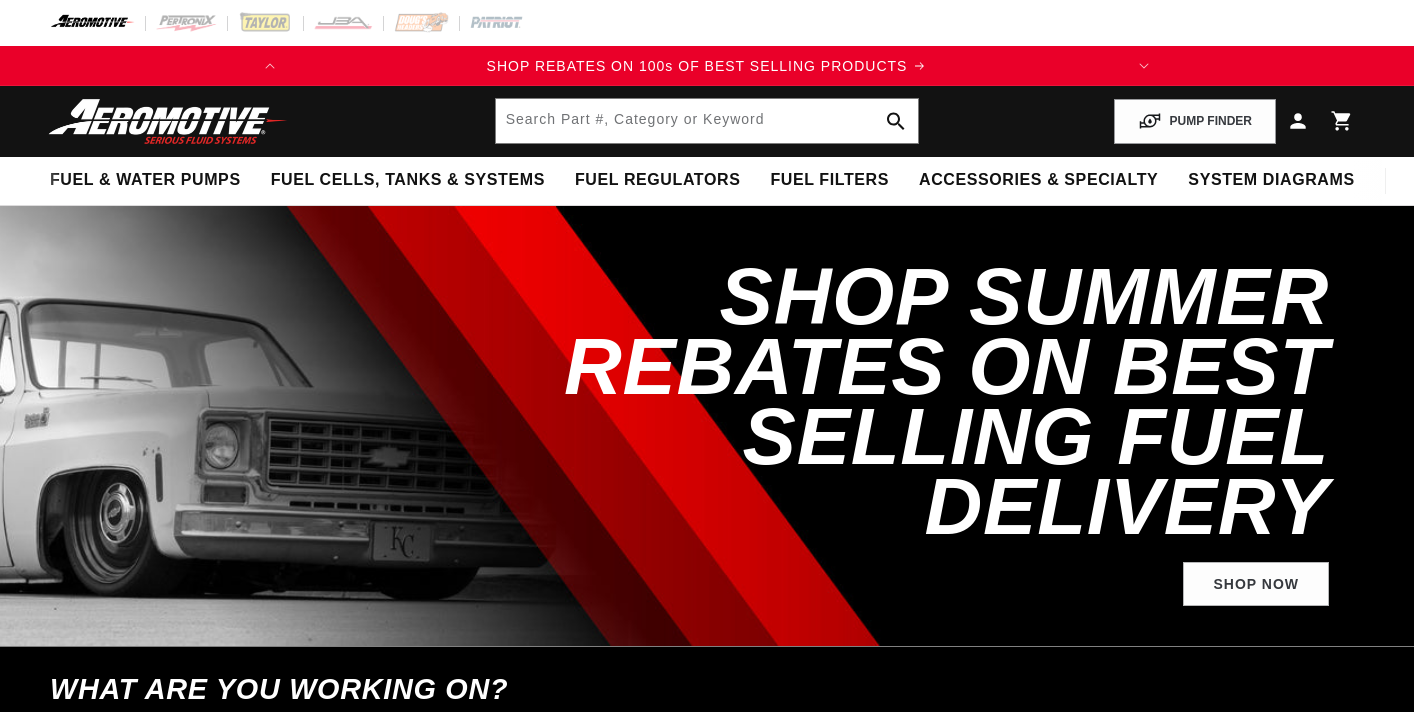 scroll, scrollTop: 0, scrollLeft: 0, axis: both 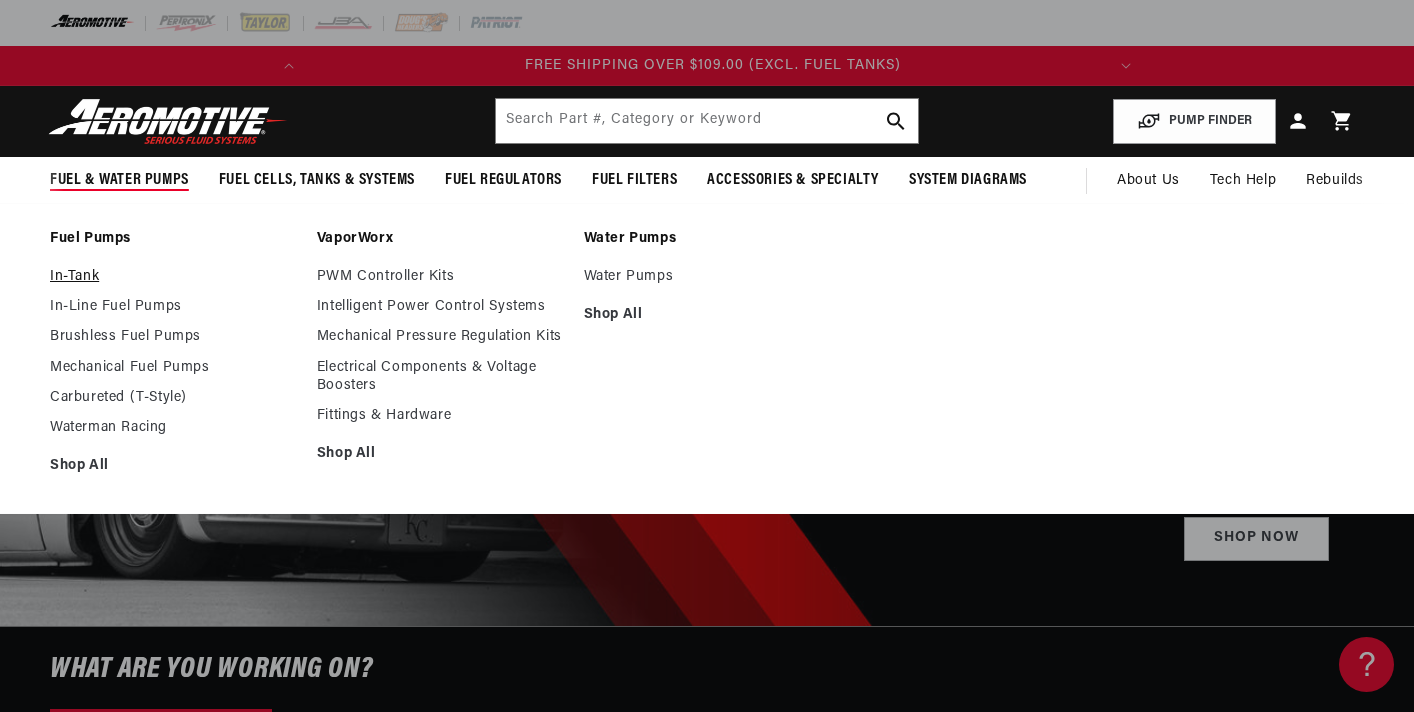 click on "In-Tank" at bounding box center (173, 277) 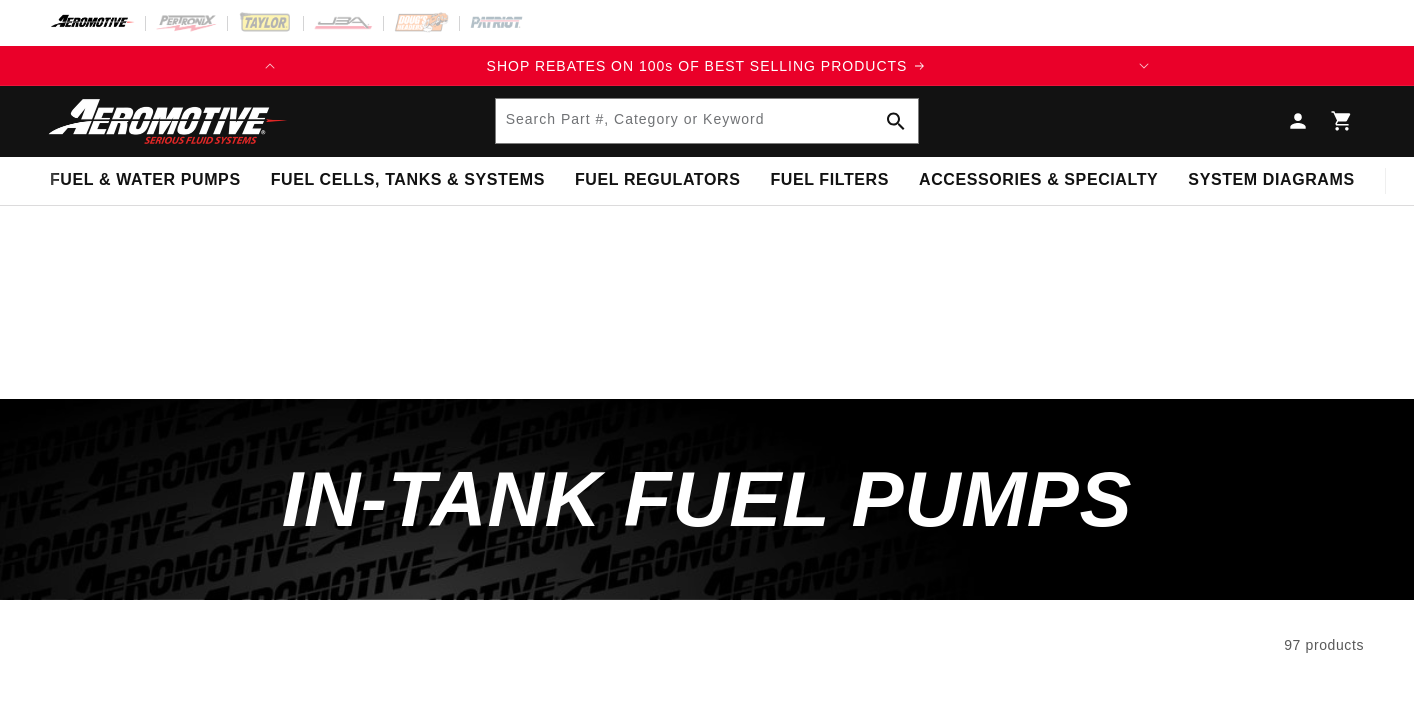 scroll, scrollTop: 0, scrollLeft: 0, axis: both 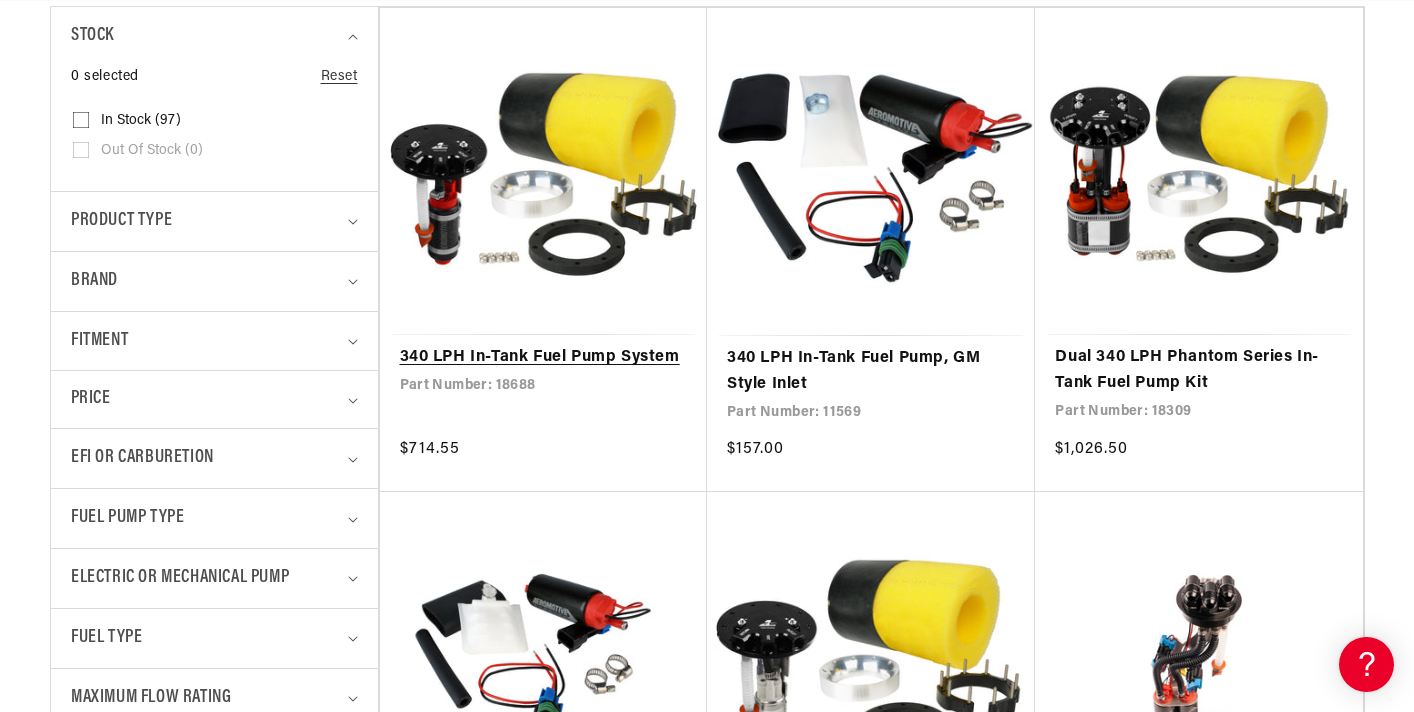click on "340 LPH In-Tank Fuel Pump System" at bounding box center [543, 358] 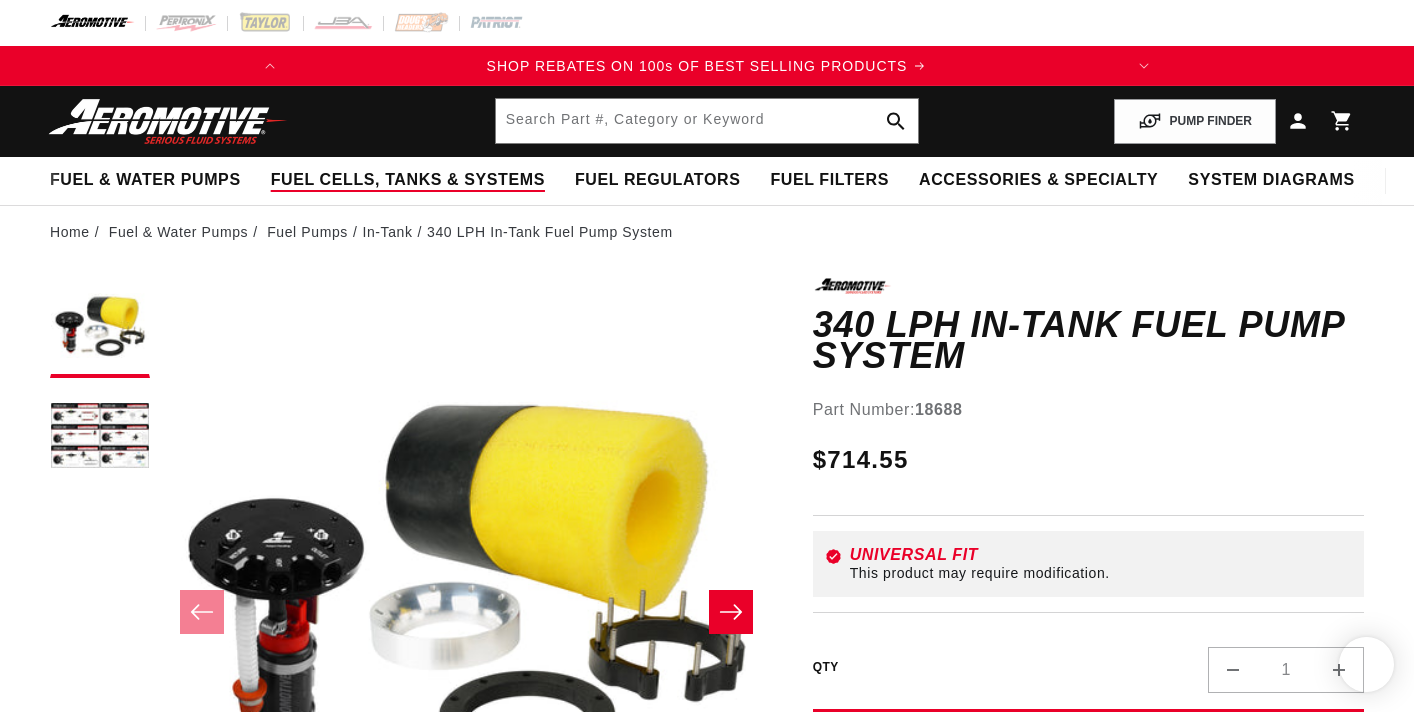 scroll, scrollTop: 0, scrollLeft: 0, axis: both 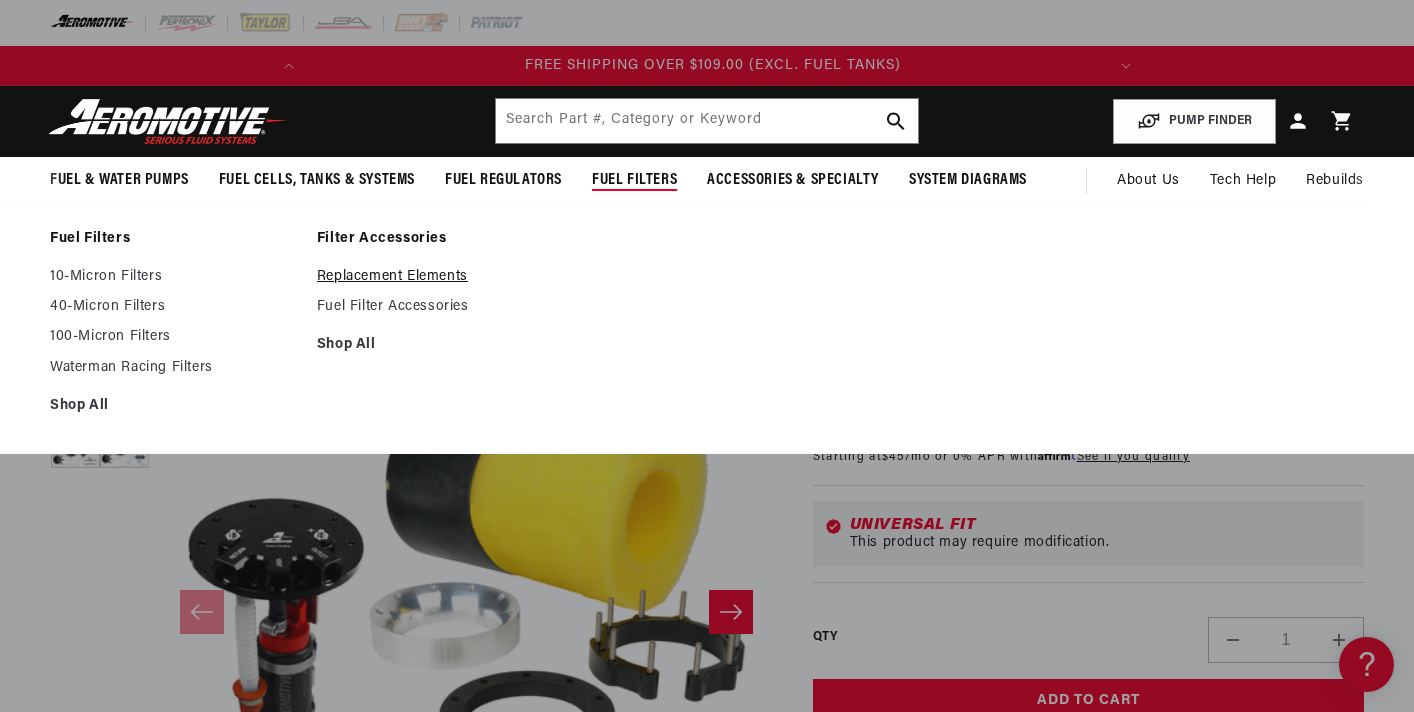 click on "Replacement Elements" at bounding box center [440, 277] 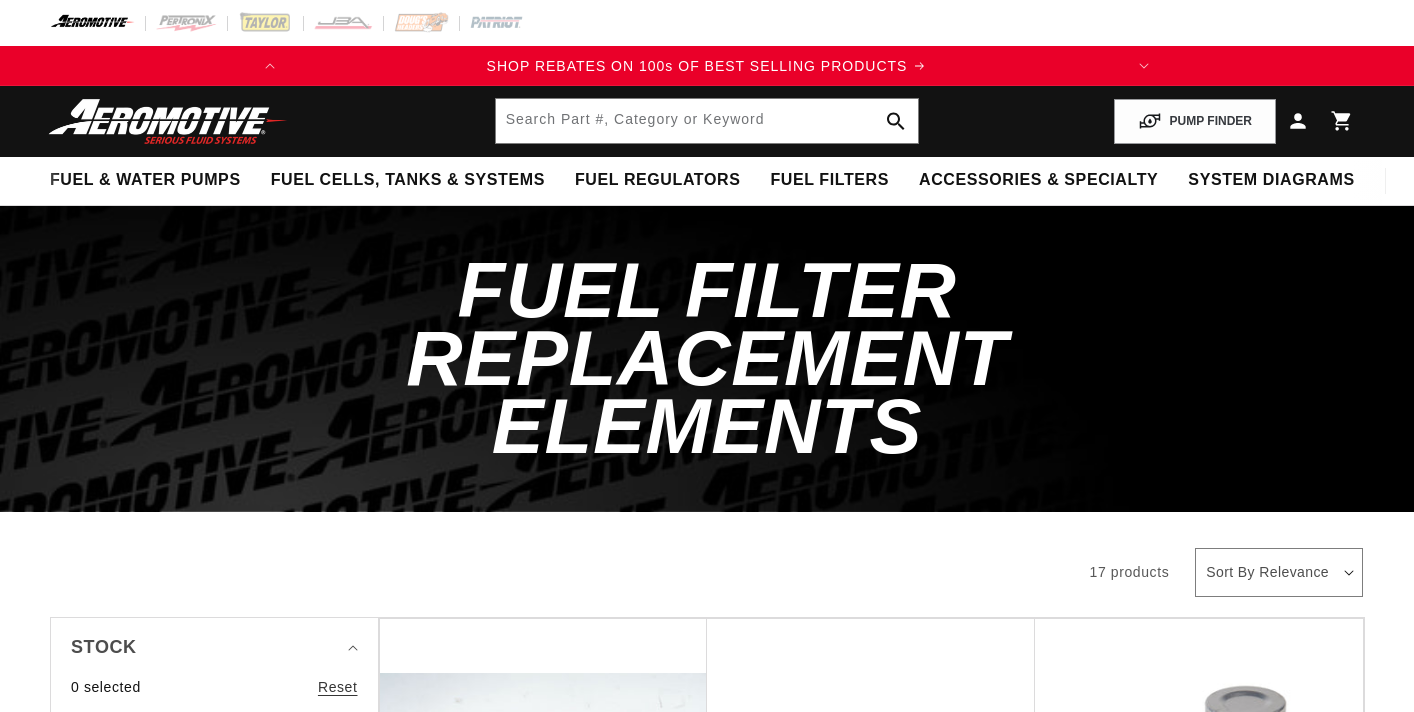 scroll, scrollTop: 0, scrollLeft: 0, axis: both 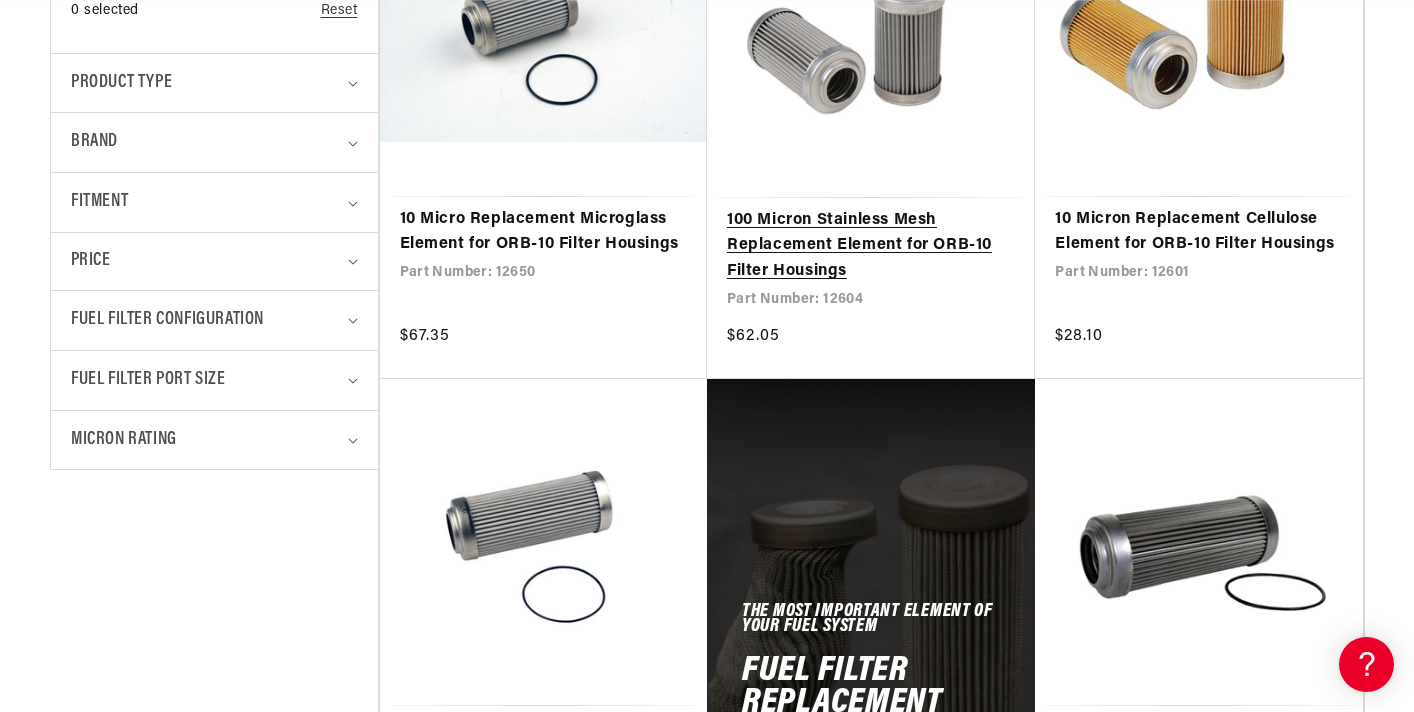 click on "100 Micron Stainless Mesh Replacement Element for ORB-10 Filter Housings" at bounding box center (871, 246) 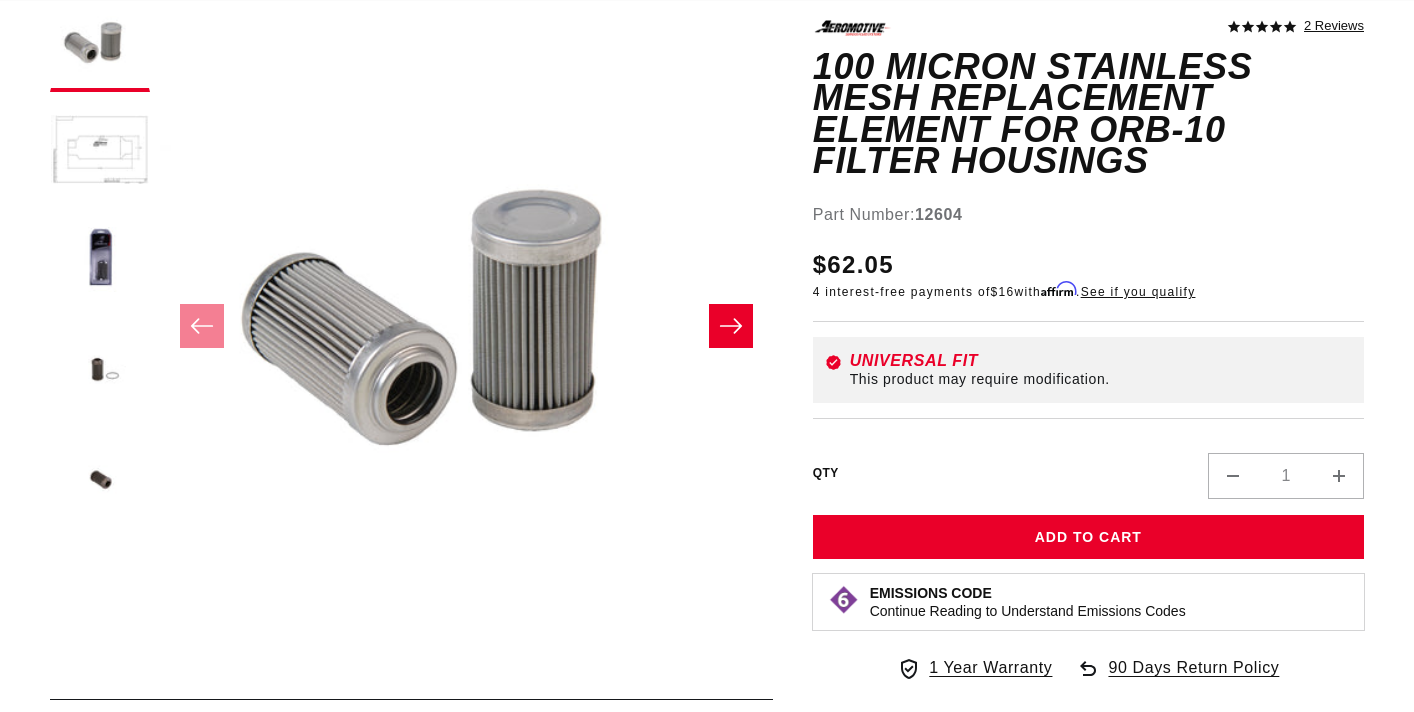 scroll, scrollTop: 298, scrollLeft: 0, axis: vertical 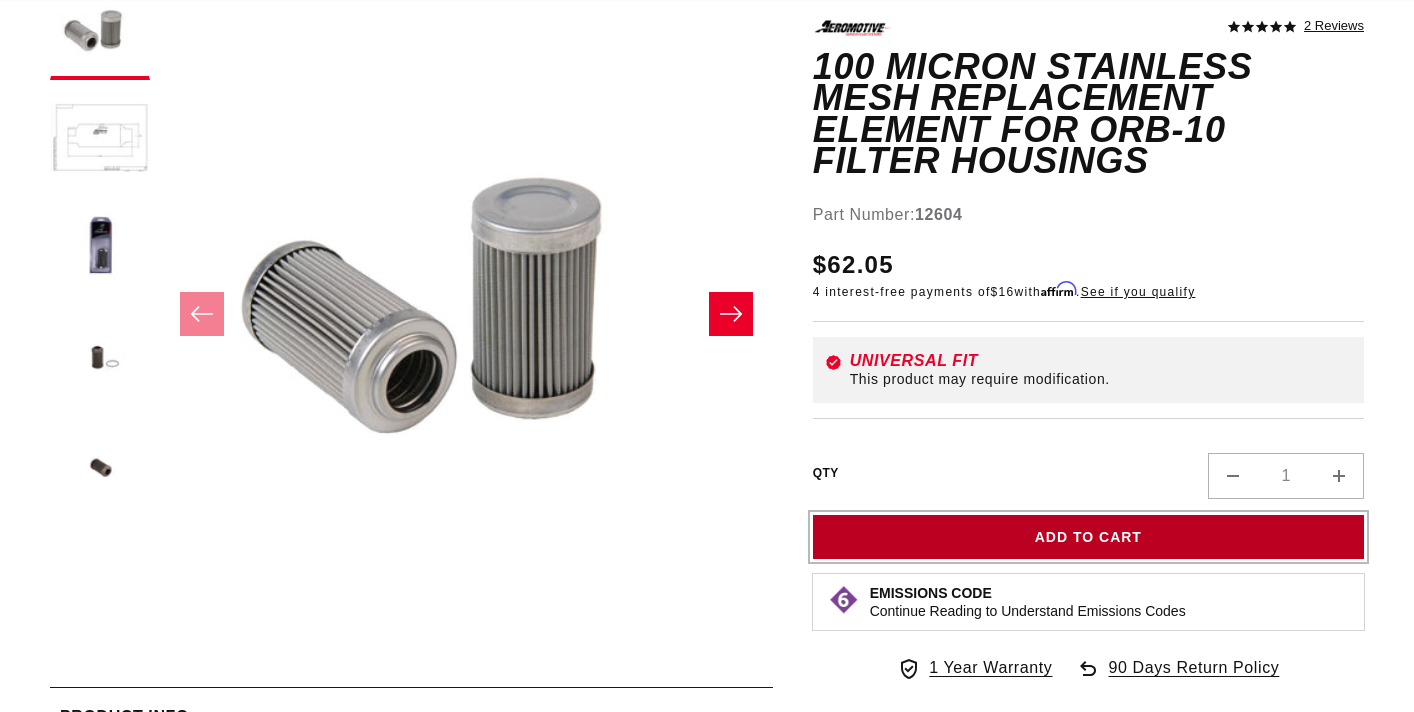 click on "Add to Cart" at bounding box center (1088, 537) 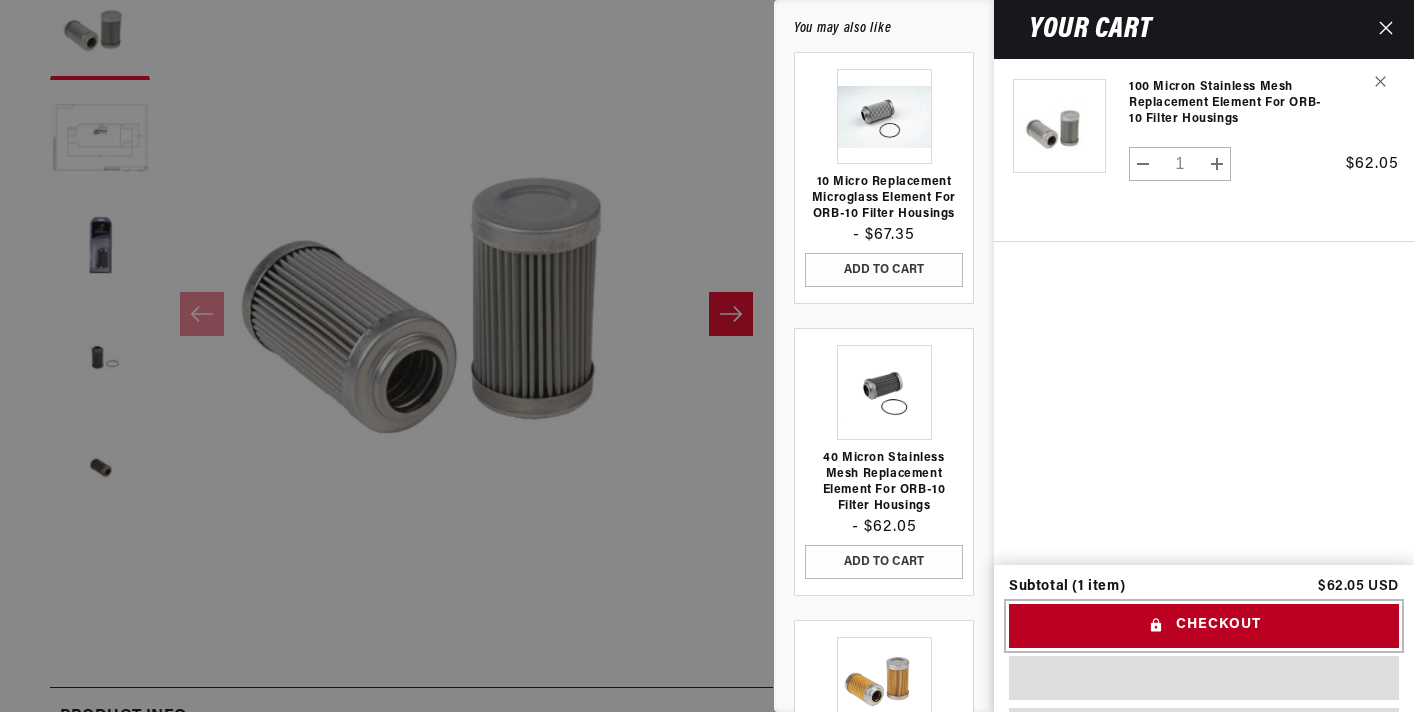 click on "Checkout" at bounding box center (1204, 626) 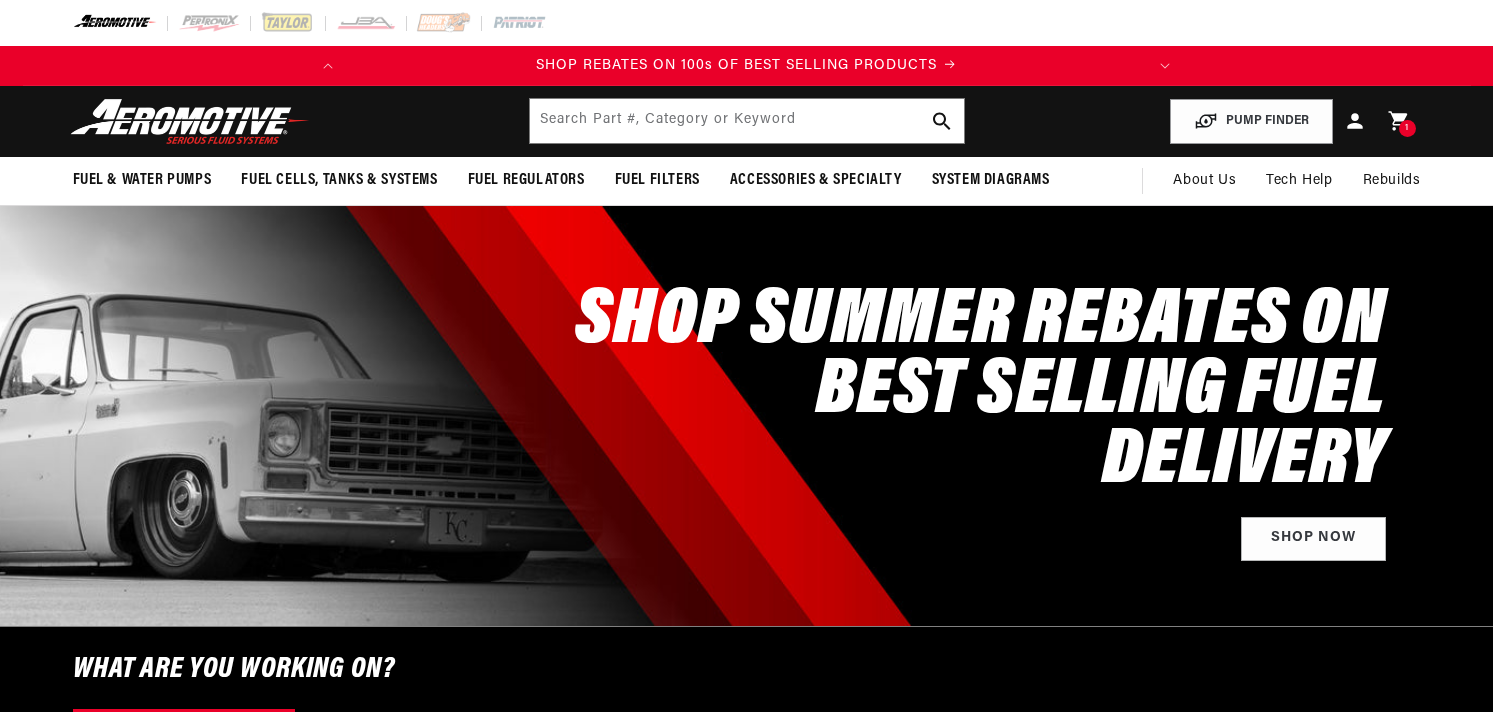 select on "2018" 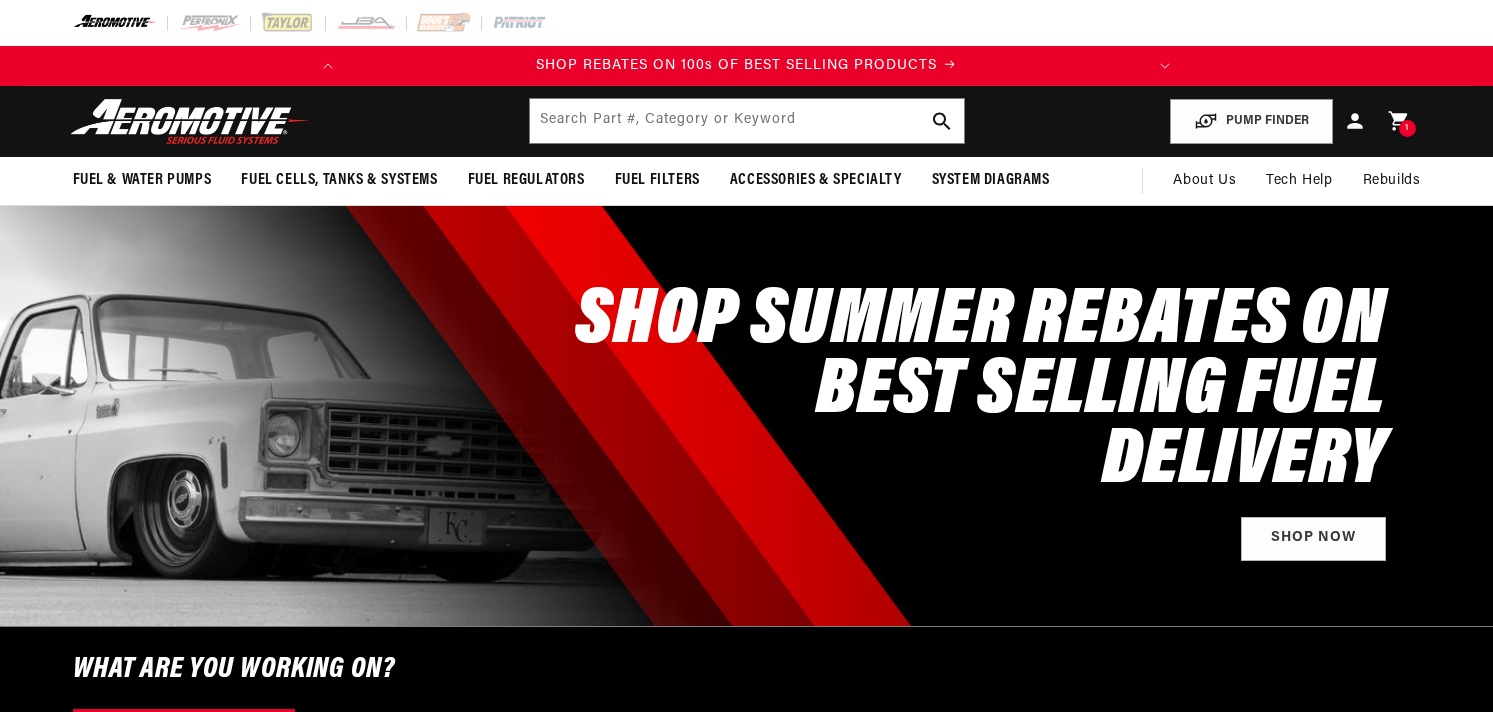 scroll, scrollTop: 0, scrollLeft: 0, axis: both 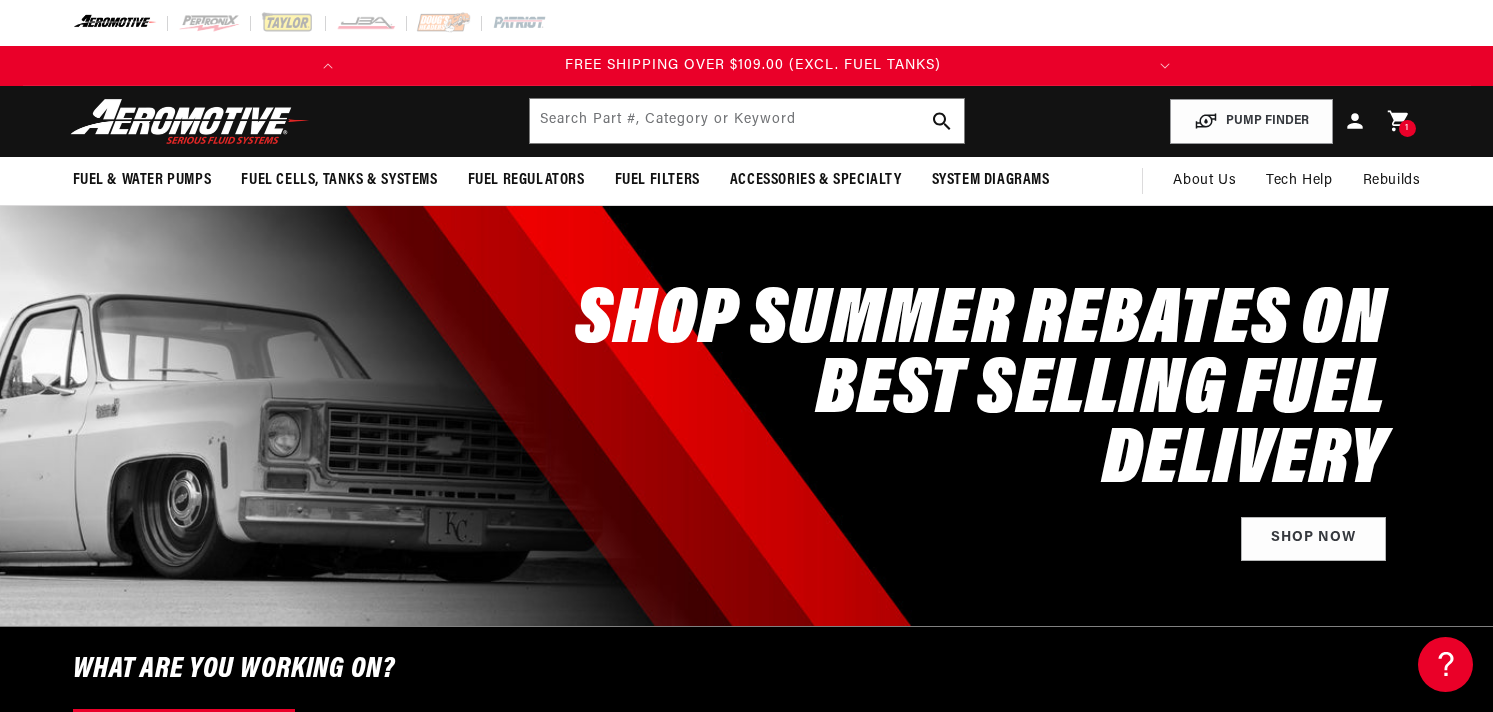click on "1" at bounding box center (1407, 128) 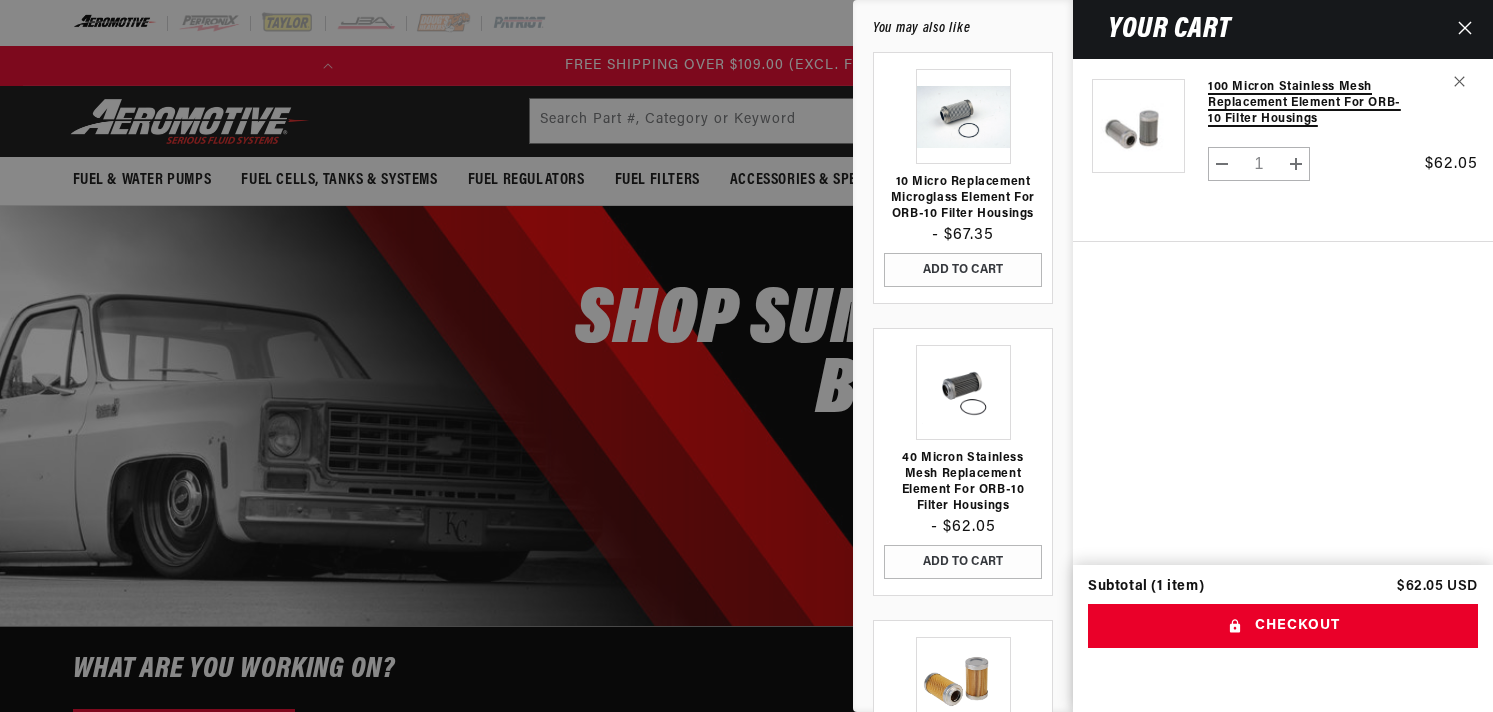 click on "100 Micron Stainless Mesh Replacement Element for ORB-10 Filter Housings" at bounding box center [1307, 103] 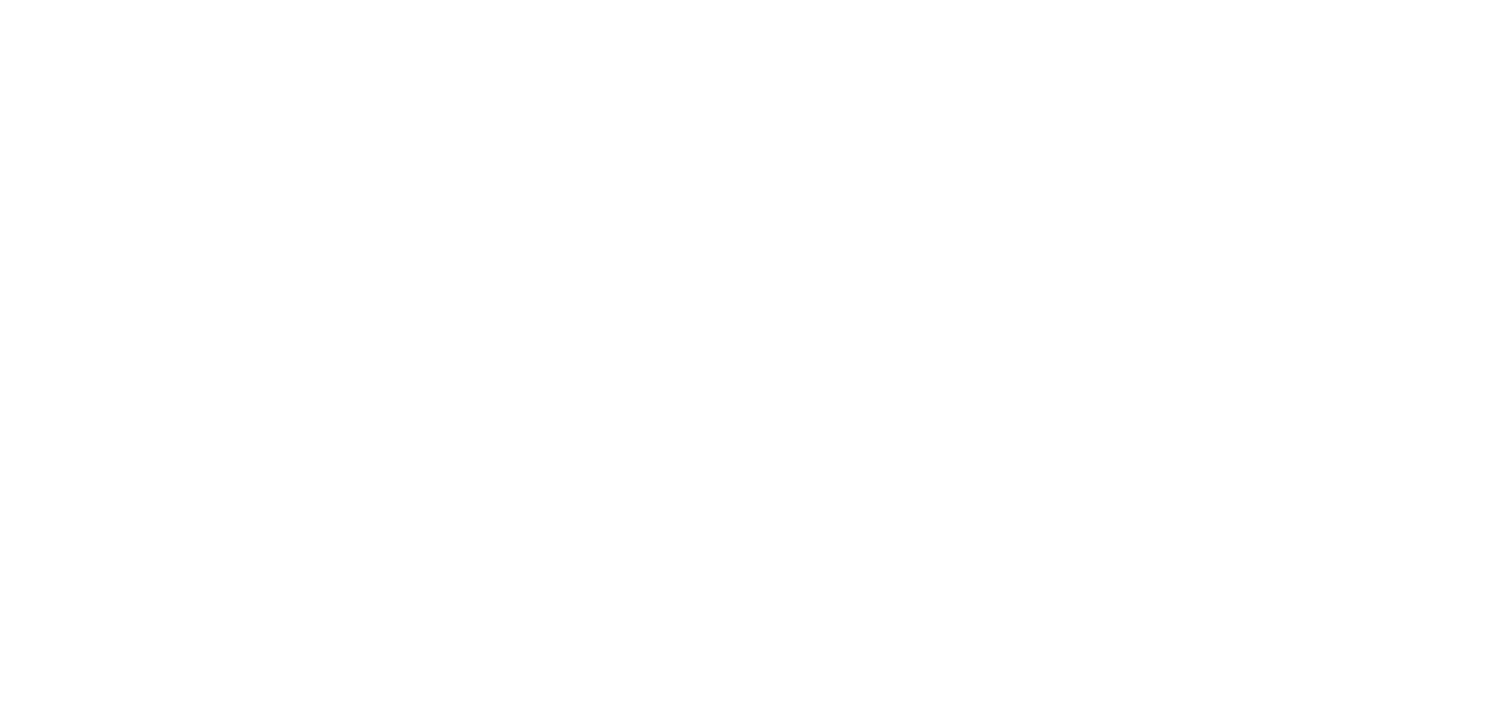 scroll, scrollTop: 0, scrollLeft: 0, axis: both 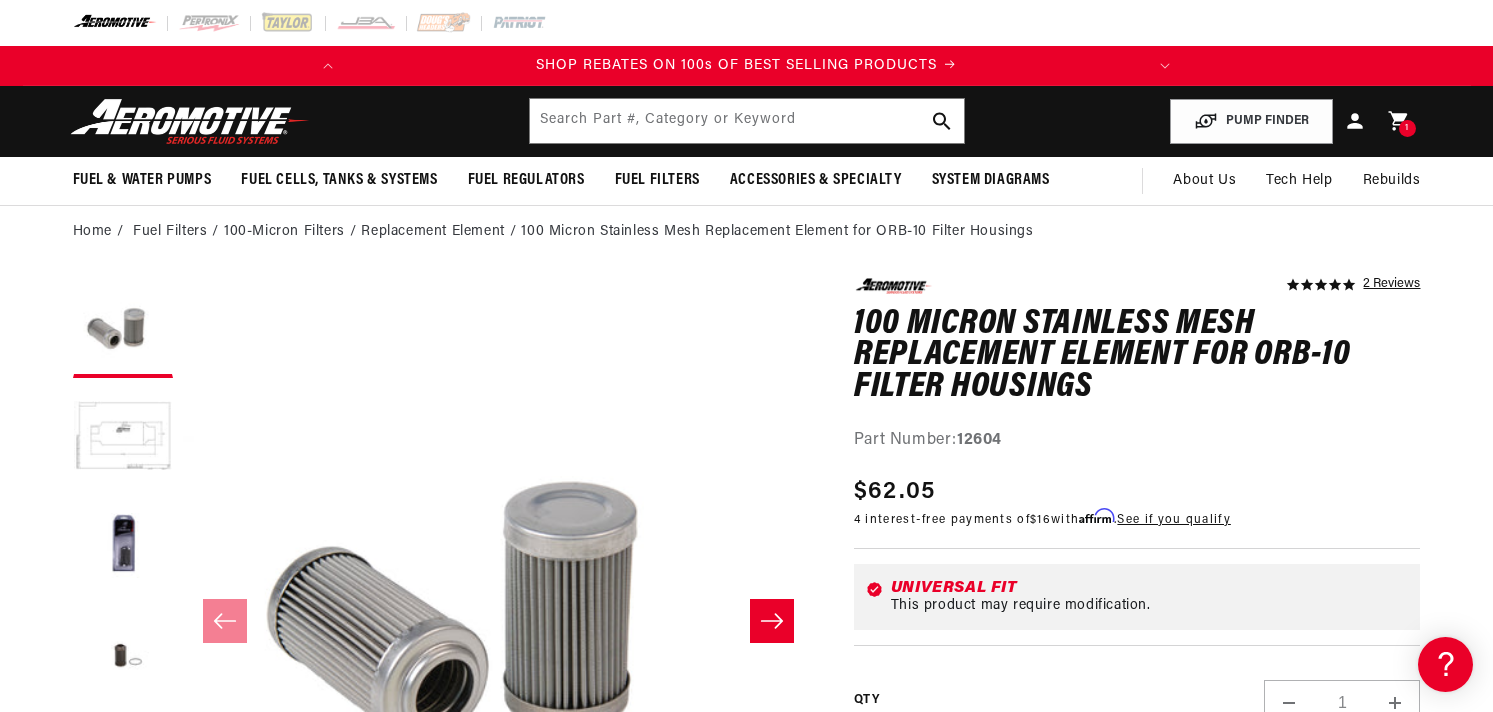 click on "12604" at bounding box center [979, 440] 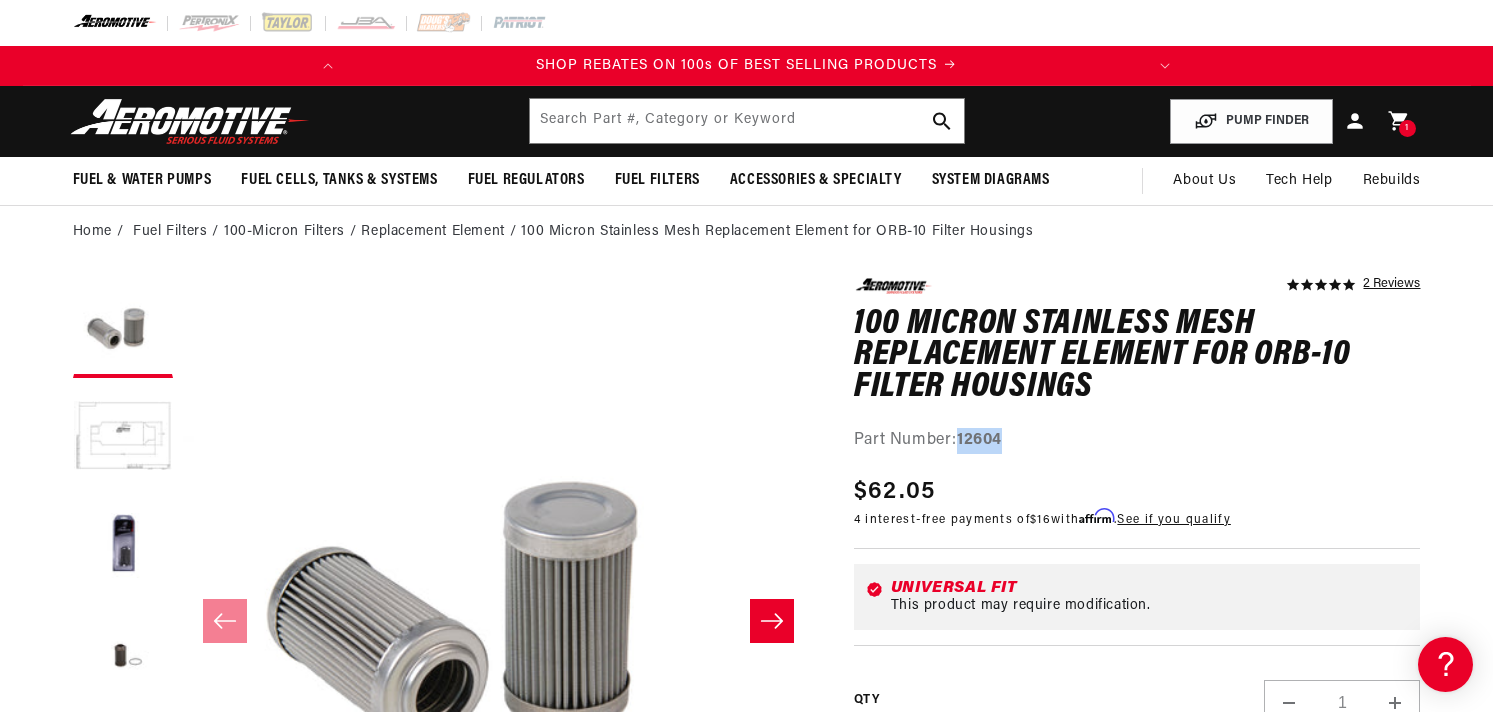 click on "12604" at bounding box center [979, 440] 